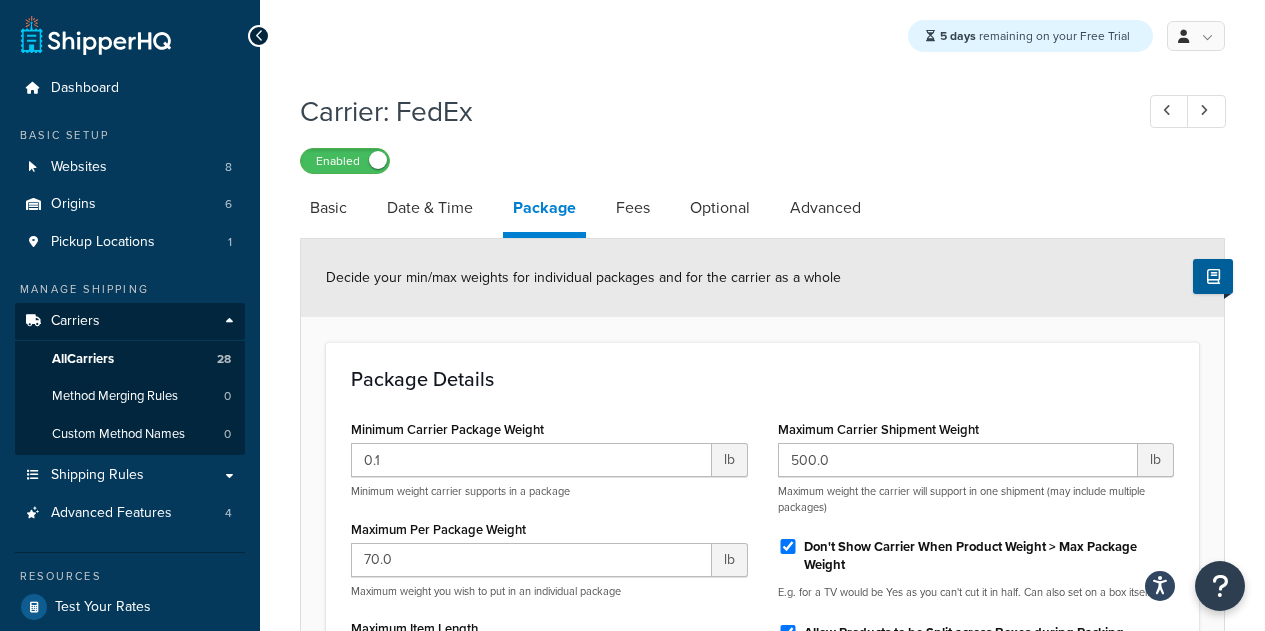scroll, scrollTop: 79, scrollLeft: 0, axis: vertical 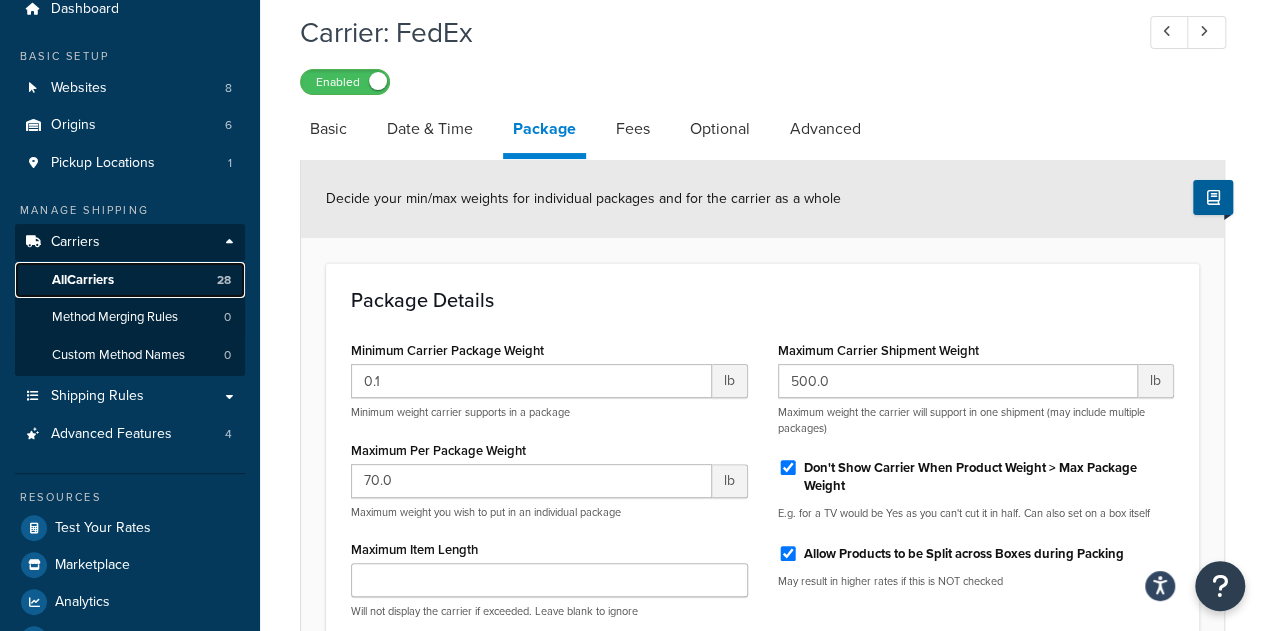 click on "All  Carriers" at bounding box center (83, 280) 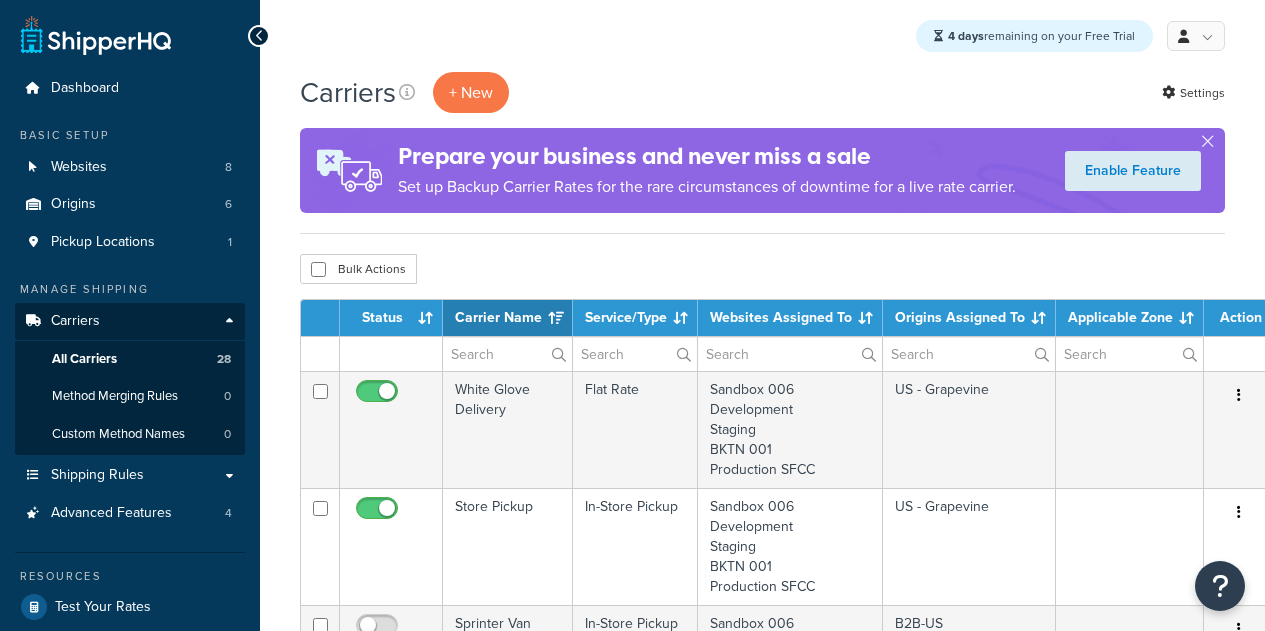 select on "15" 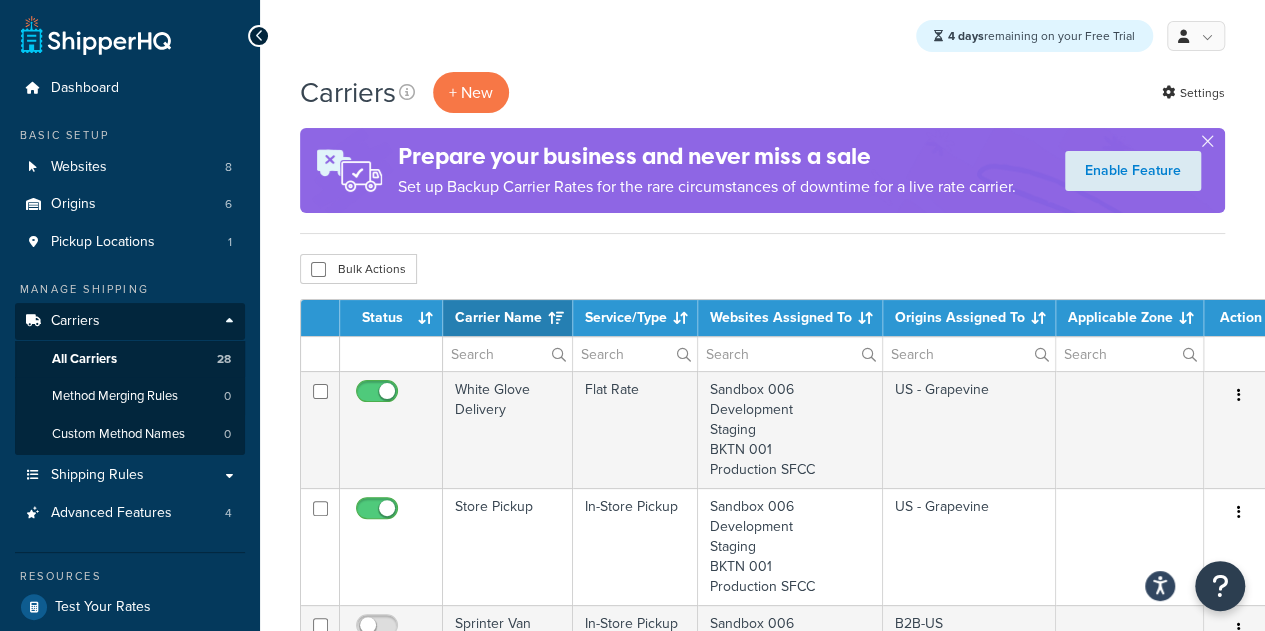 scroll, scrollTop: 0, scrollLeft: 0, axis: both 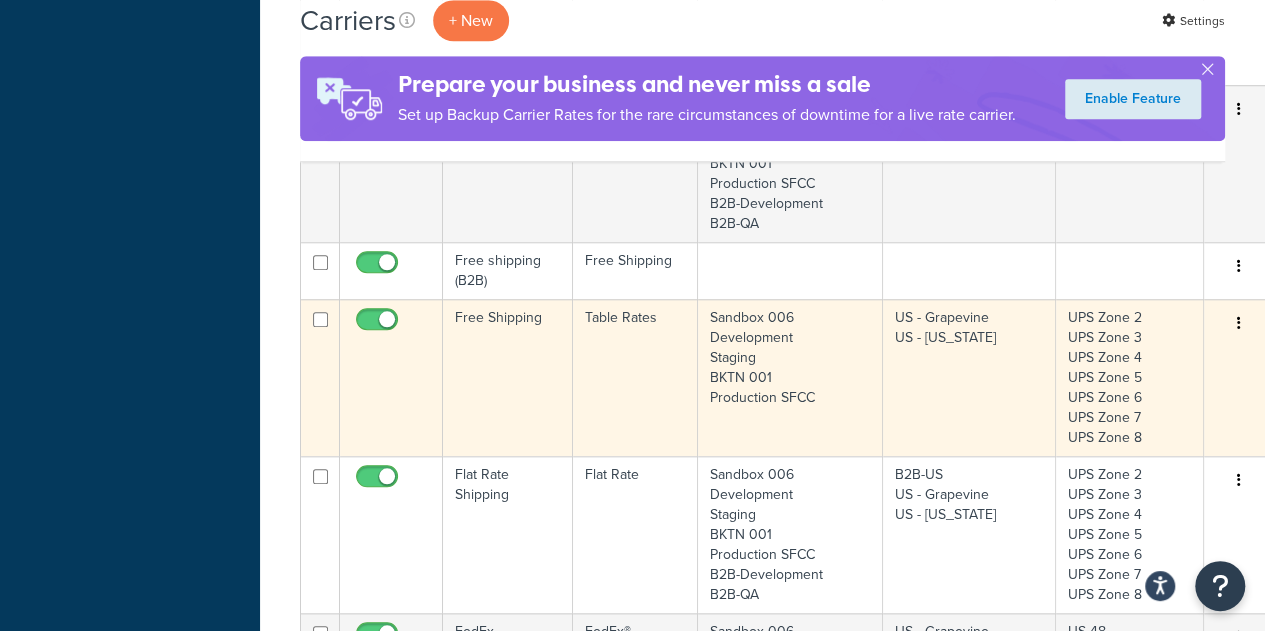 click on "Free Shipping" at bounding box center (508, 377) 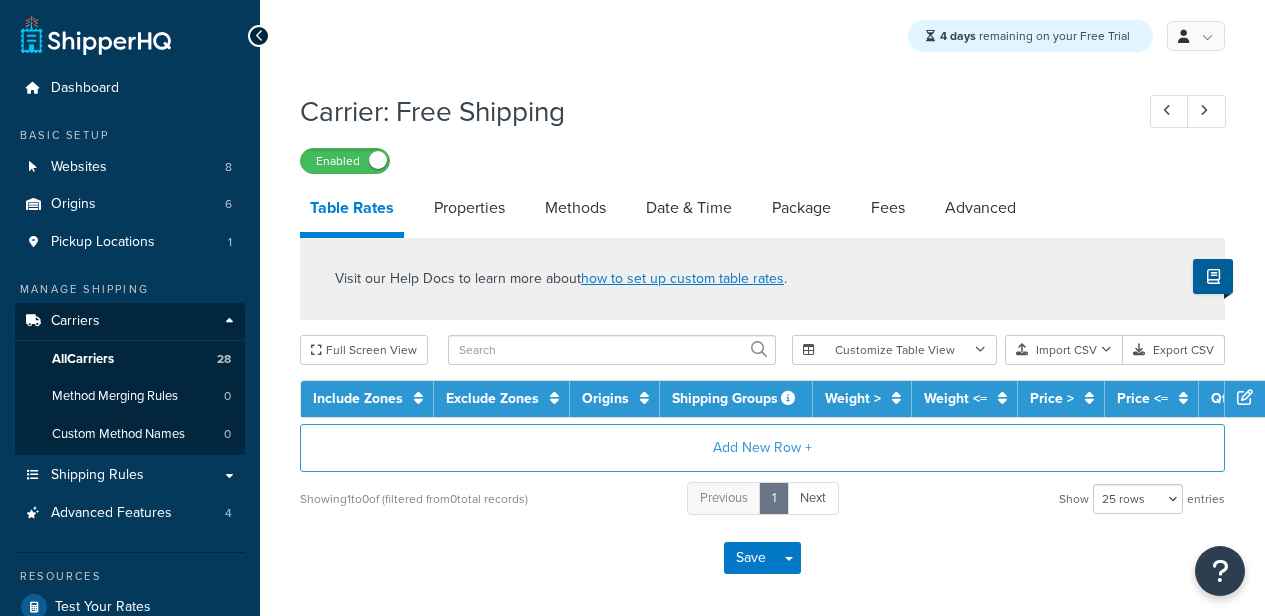 select on "25" 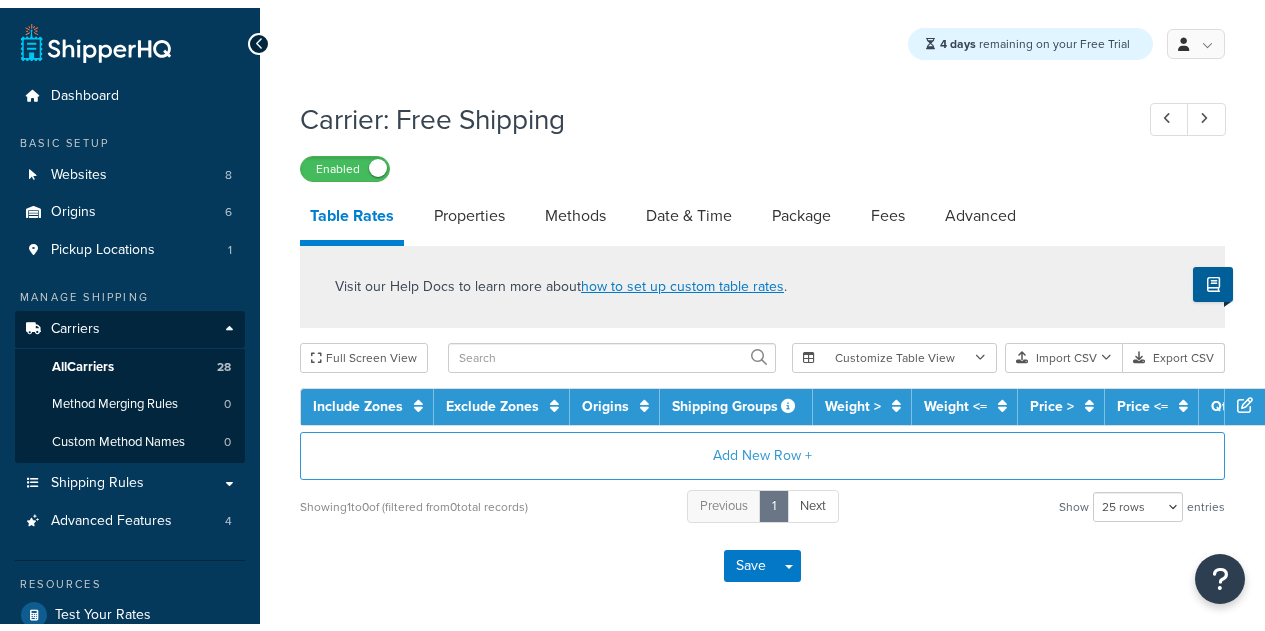 scroll, scrollTop: 0, scrollLeft: 0, axis: both 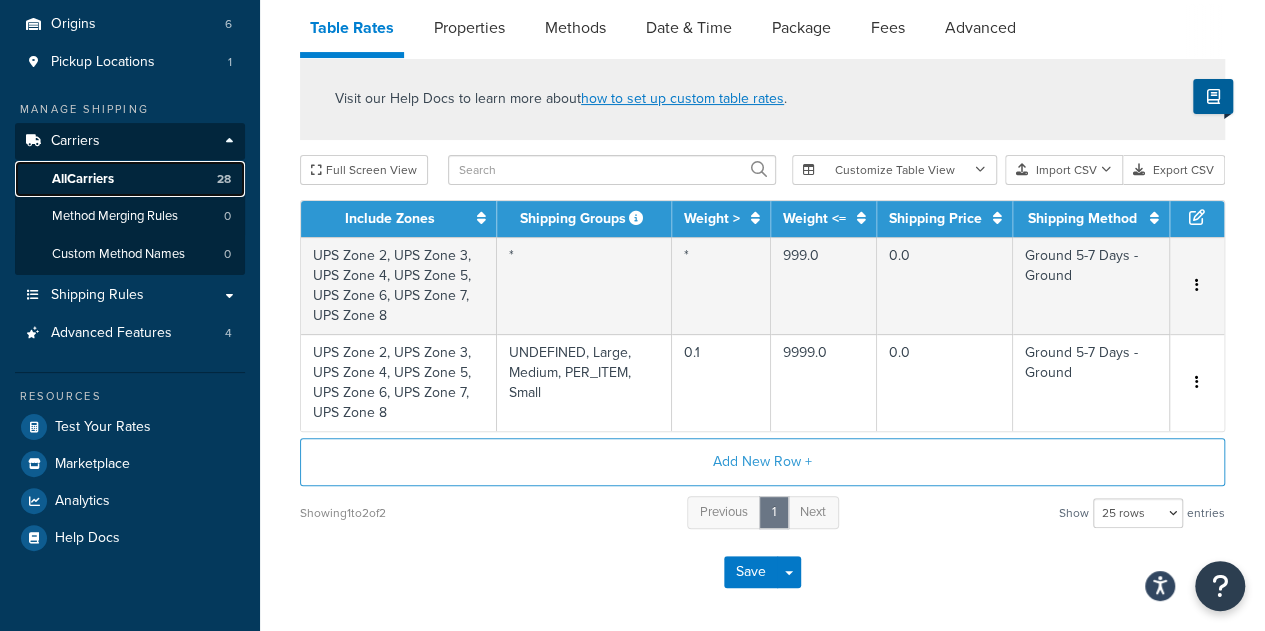 click on "All  Carriers" at bounding box center [83, 179] 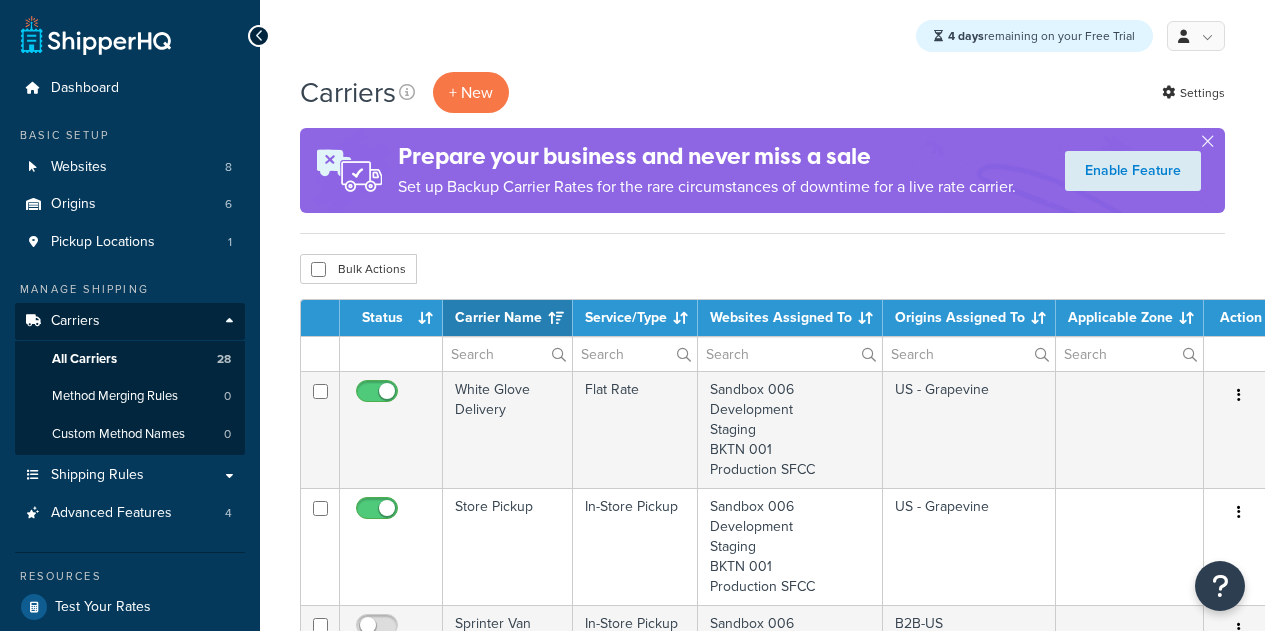 select on "15" 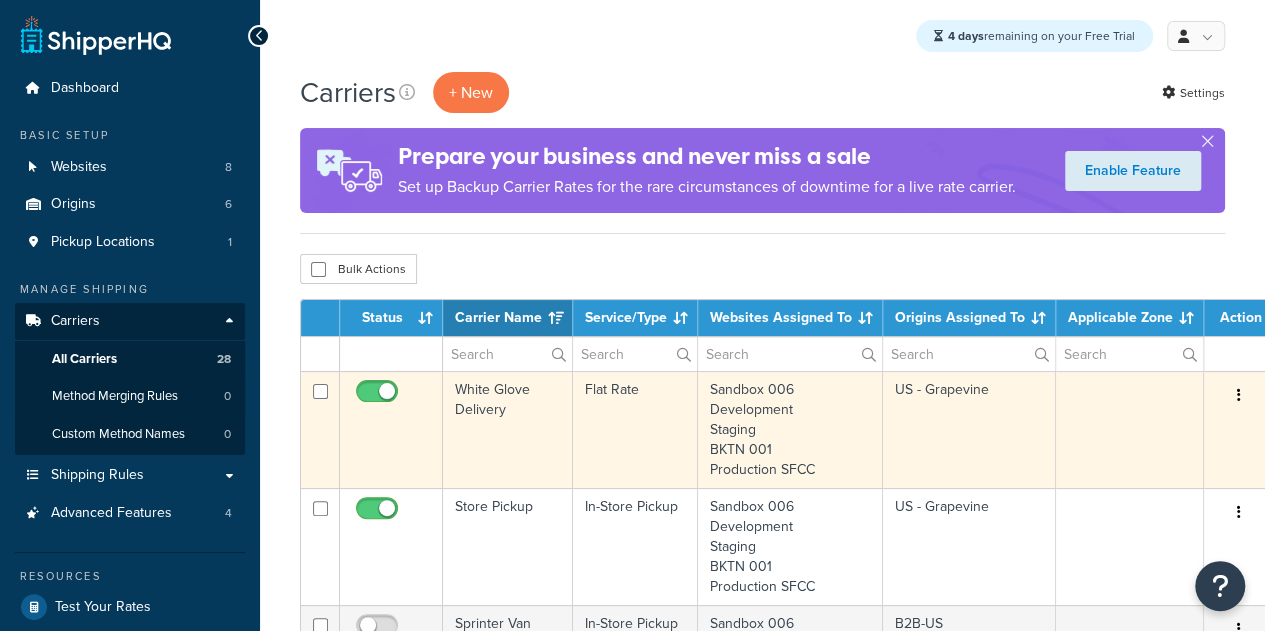 scroll, scrollTop: 0, scrollLeft: 0, axis: both 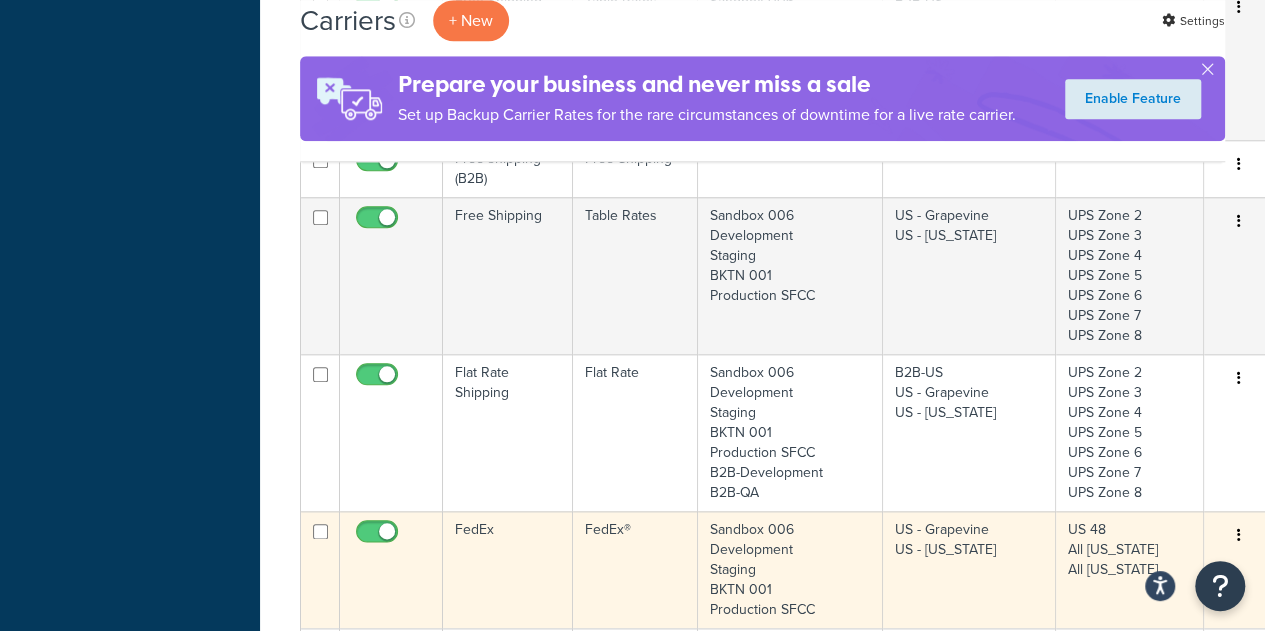 click on "FedEx" at bounding box center (508, 569) 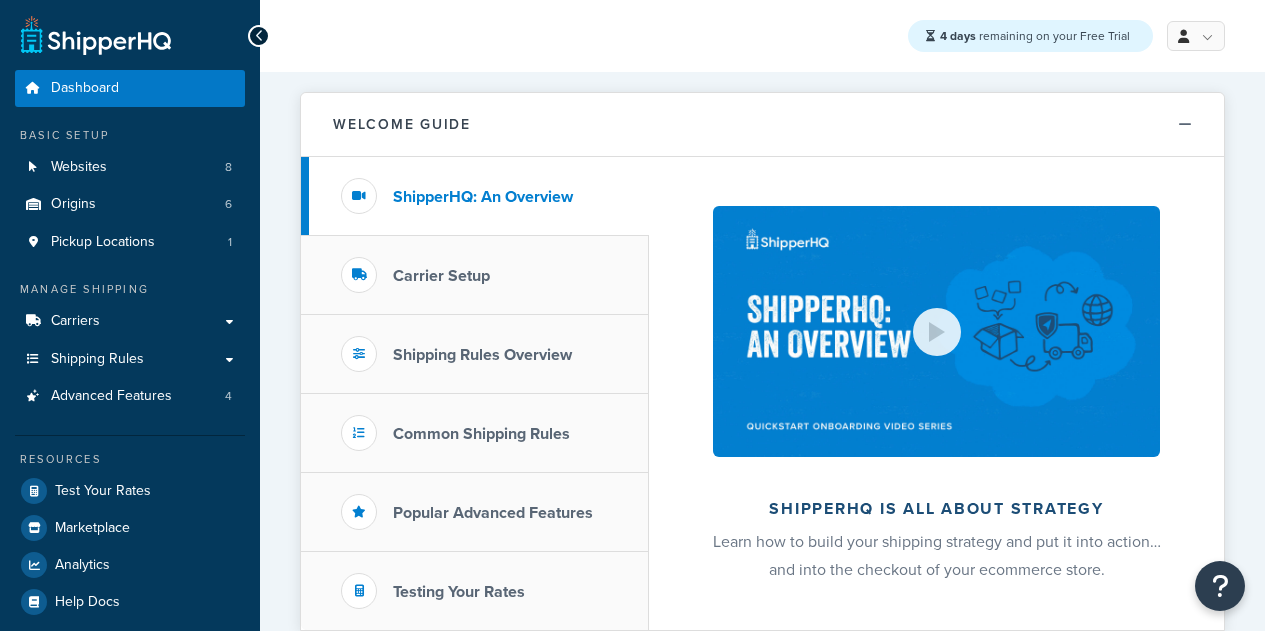 scroll, scrollTop: 0, scrollLeft: 0, axis: both 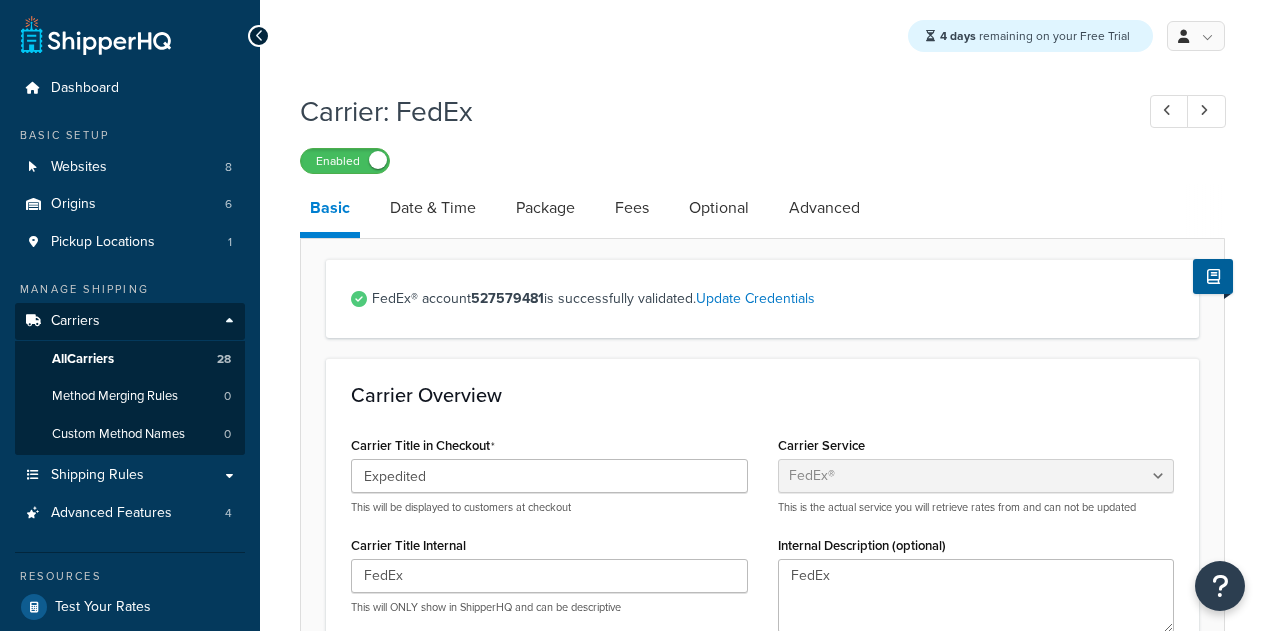 select on "fedEx" 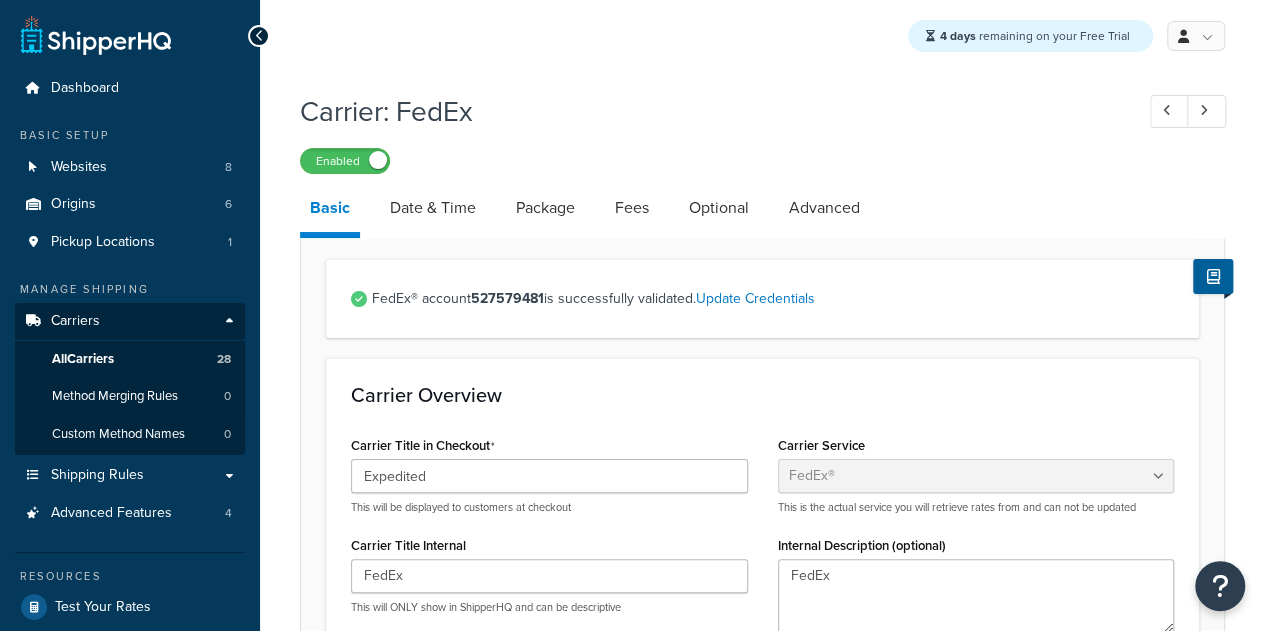 scroll, scrollTop: 0, scrollLeft: 0, axis: both 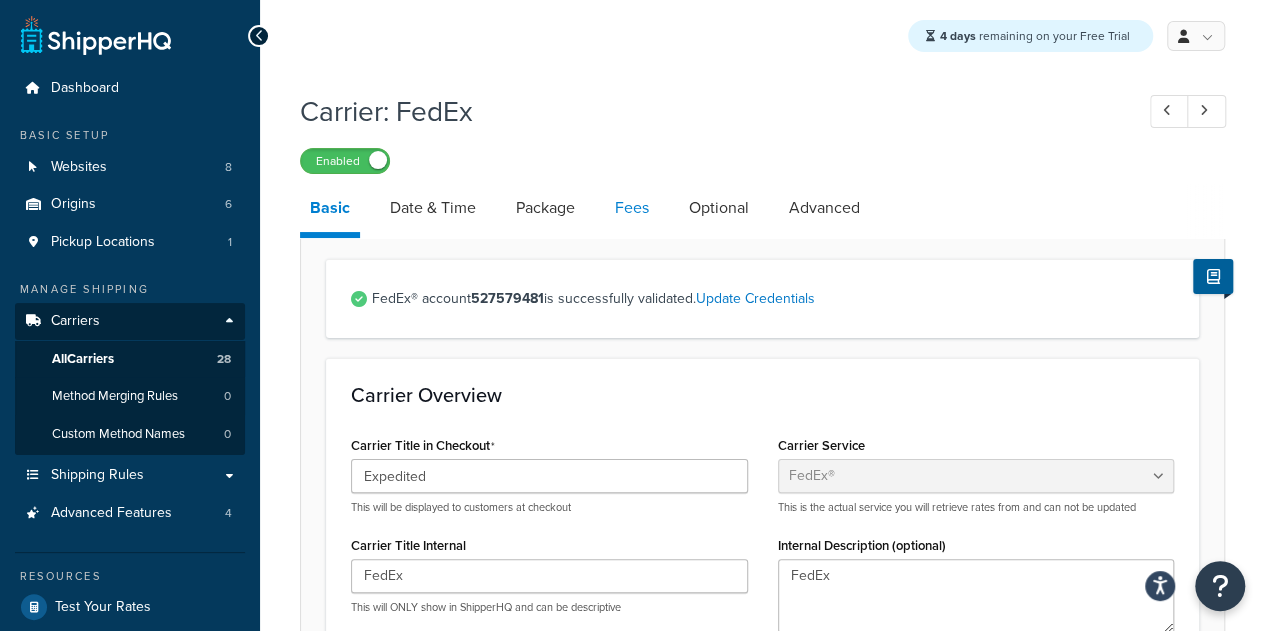 click on "Fees" at bounding box center (632, 208) 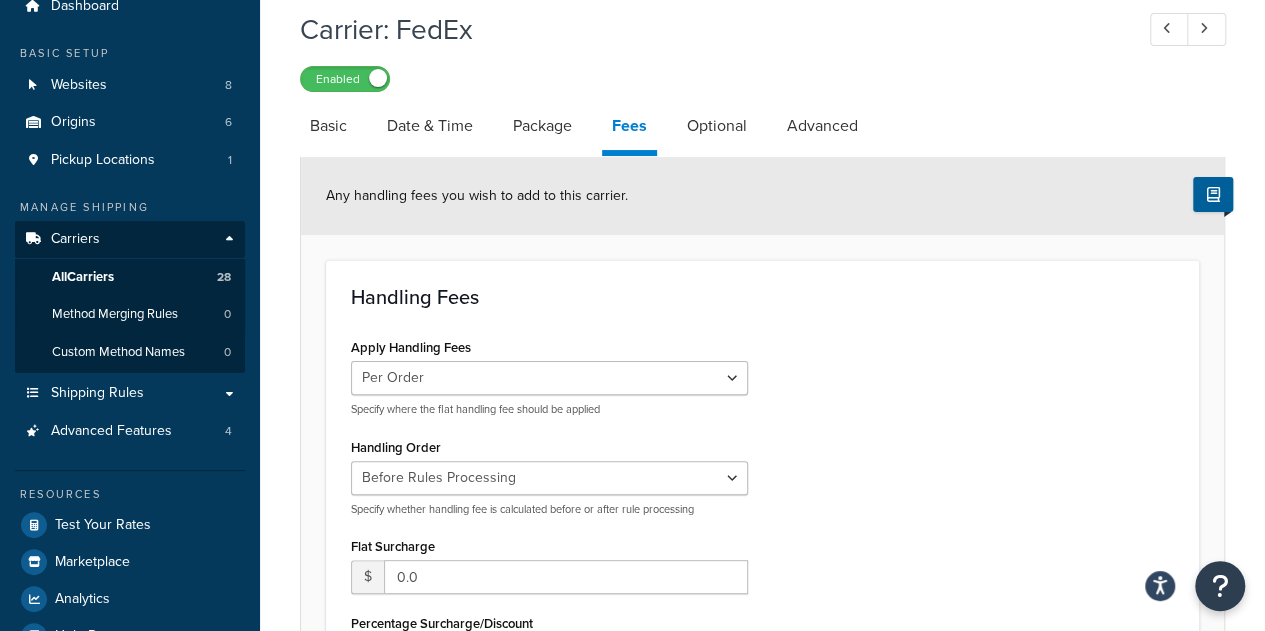 scroll, scrollTop: 35, scrollLeft: 0, axis: vertical 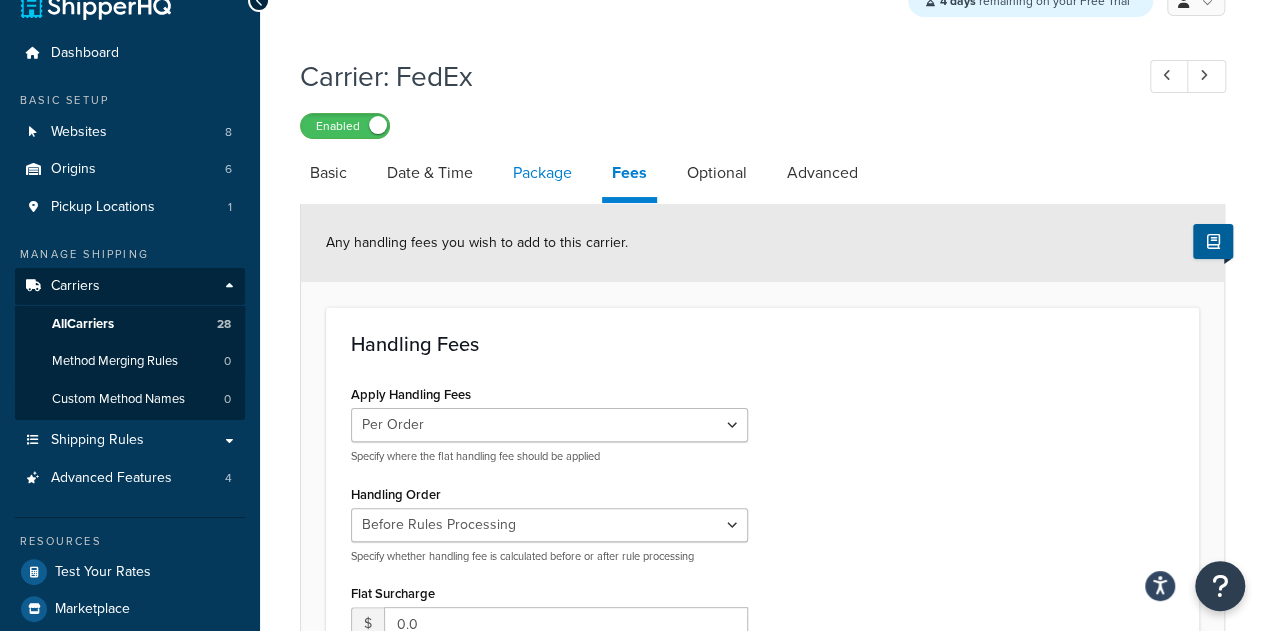 click on "Package" at bounding box center [542, 173] 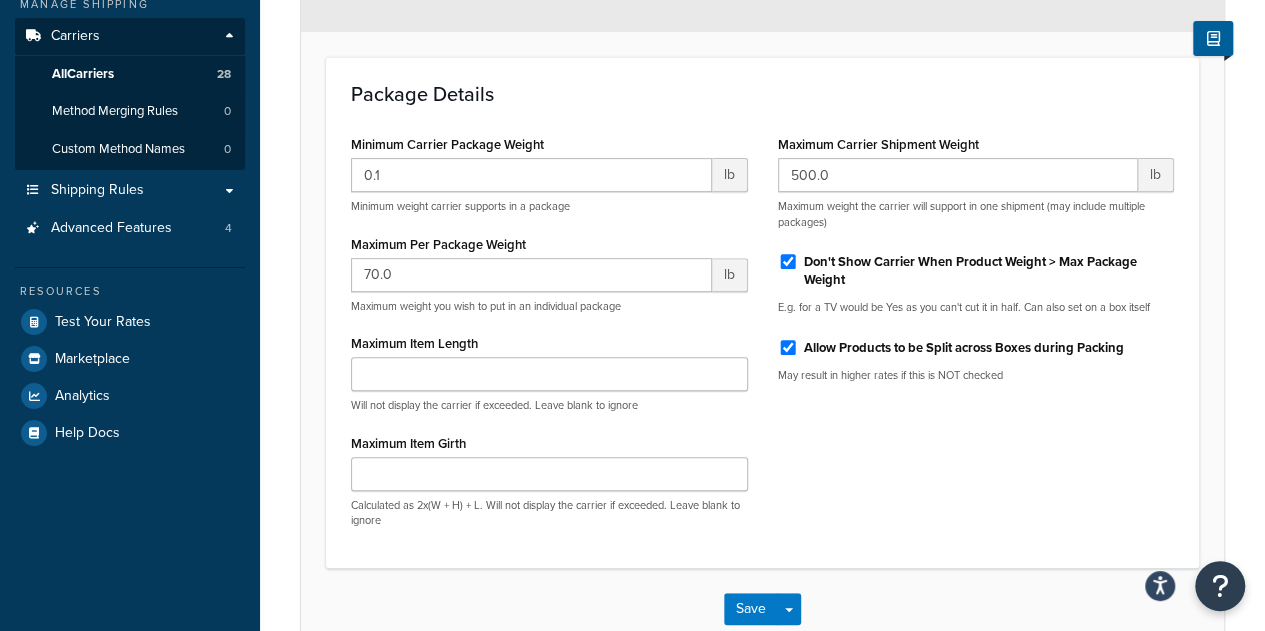 scroll, scrollTop: 286, scrollLeft: 0, axis: vertical 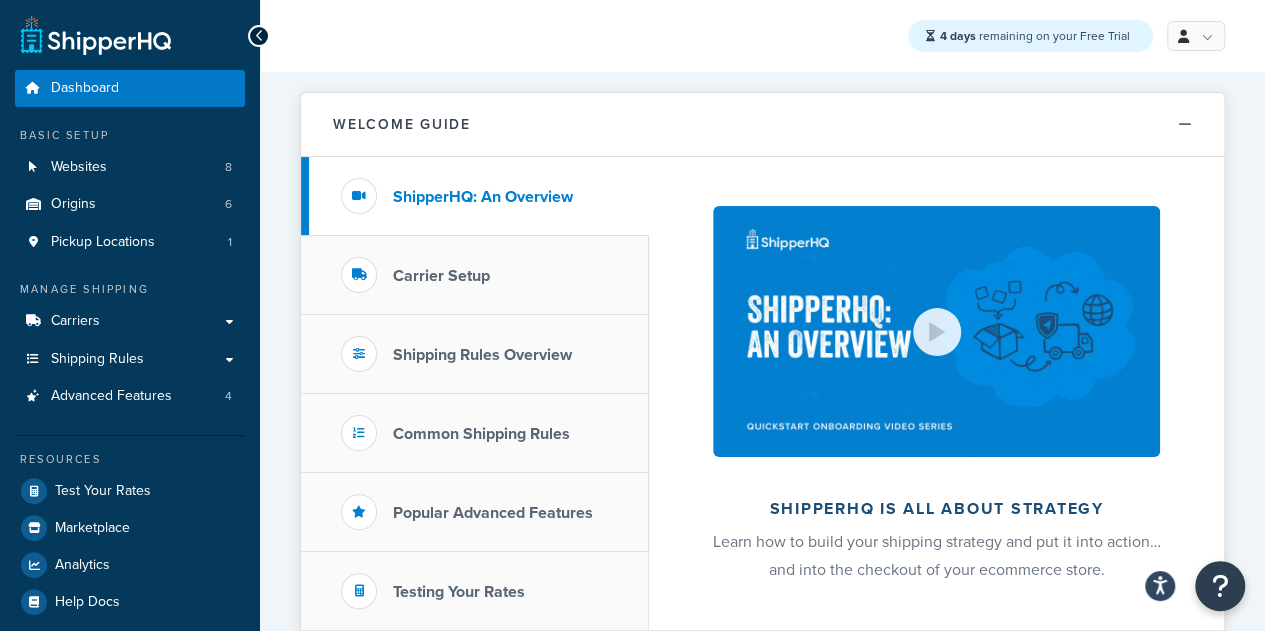click on "4 days   remaining on your Free Trial       My Profile   Billing   Global Settings   Contact Us   Logout" at bounding box center [762, 36] 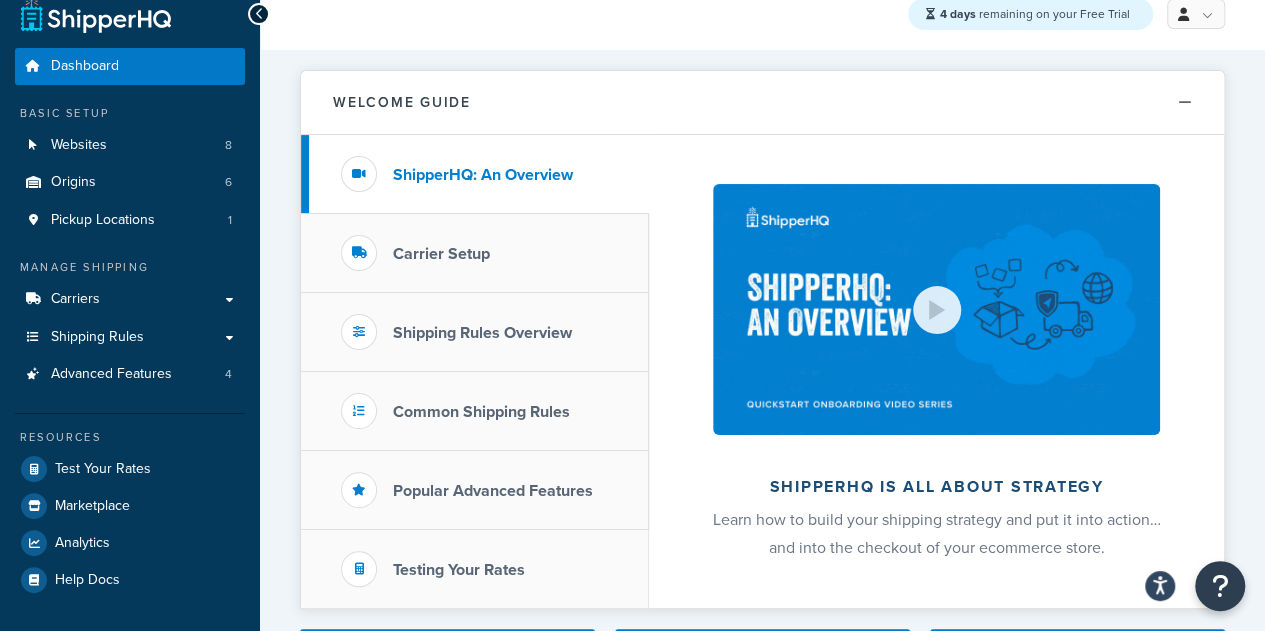 scroll, scrollTop: 0, scrollLeft: 0, axis: both 